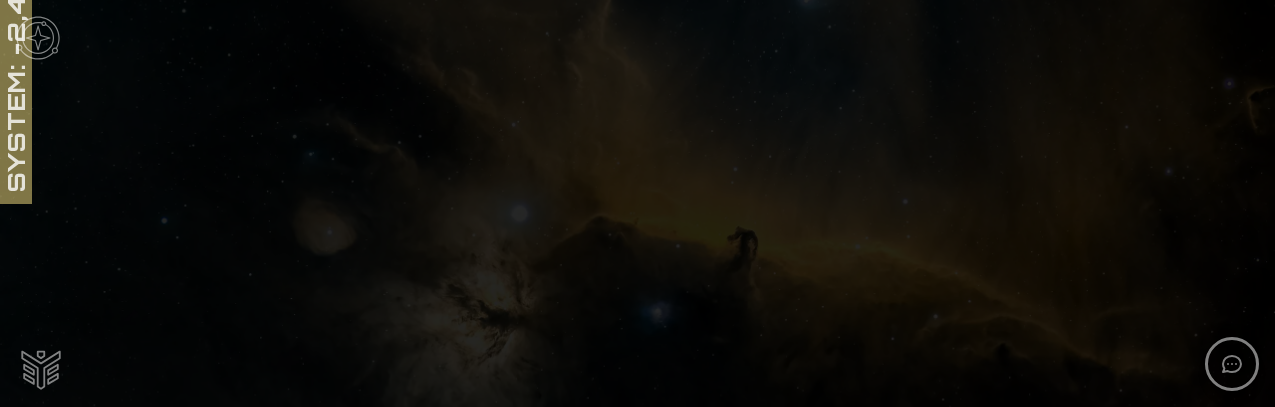 scroll, scrollTop: 0, scrollLeft: 0, axis: both 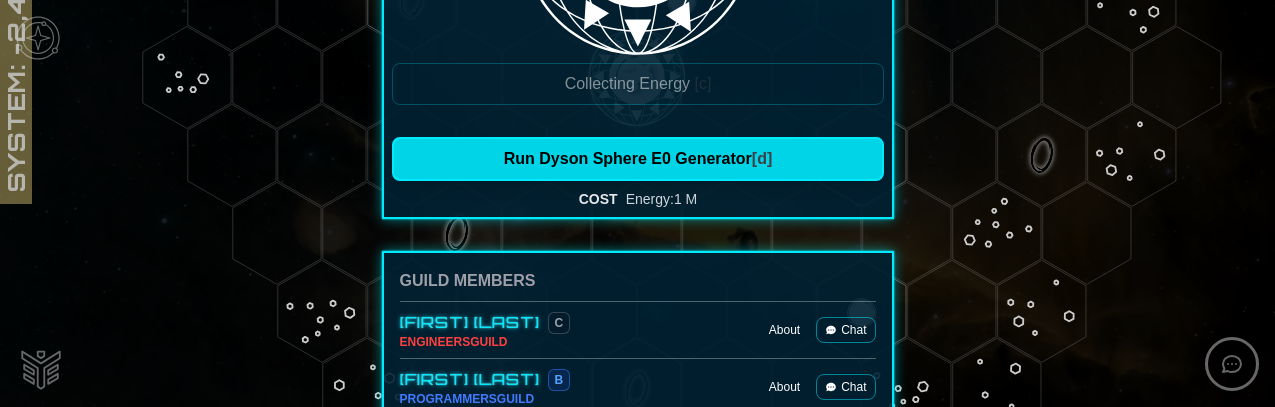 click on "Run Dyson Sphere E0 Generator  [d]" at bounding box center (638, 159) 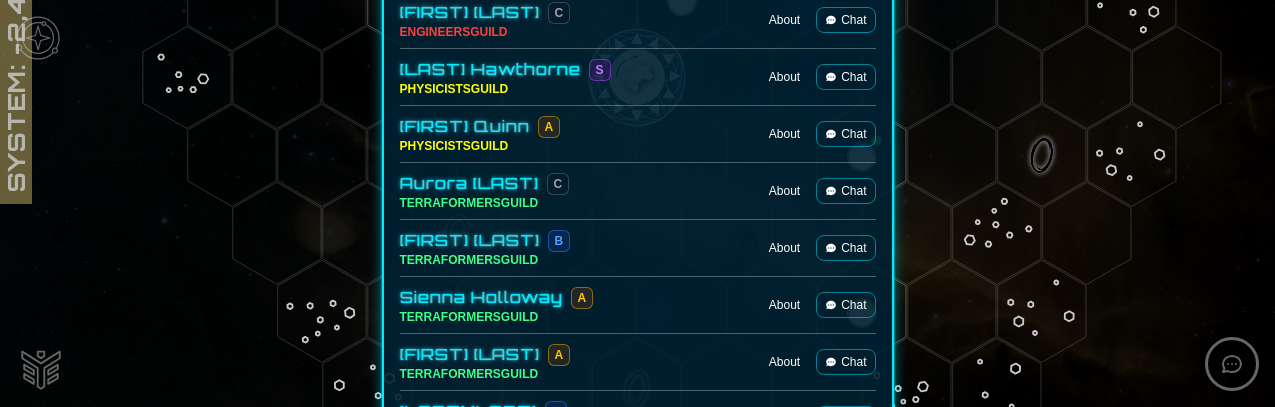 scroll, scrollTop: 2247, scrollLeft: 0, axis: vertical 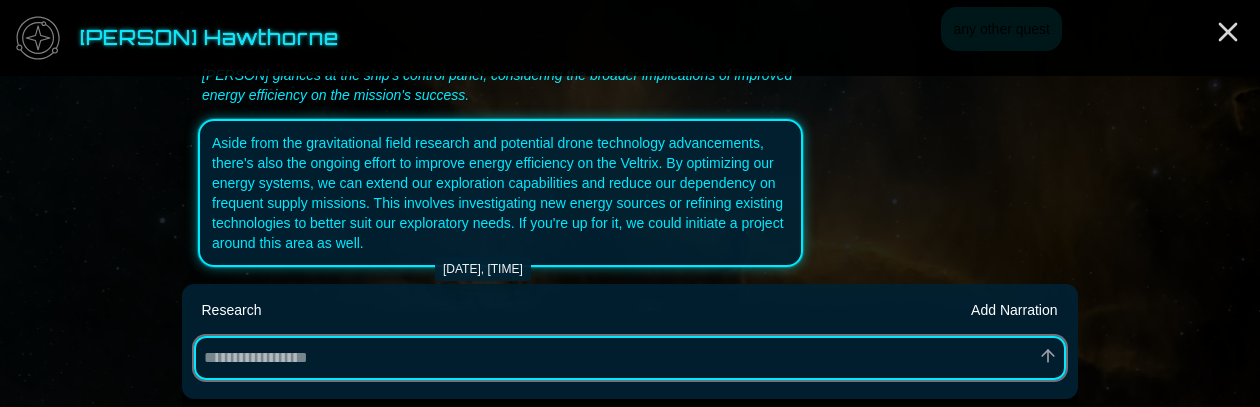 type on "*" 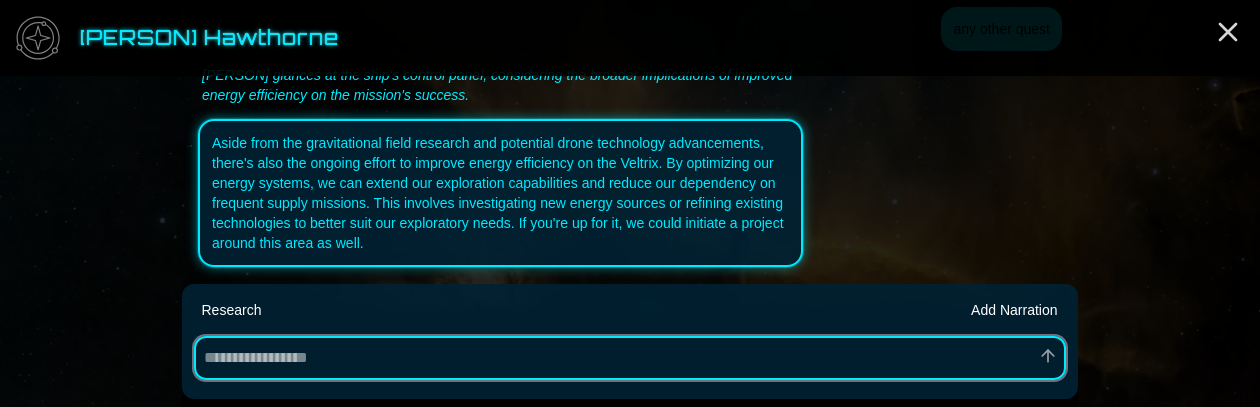 type on "*" 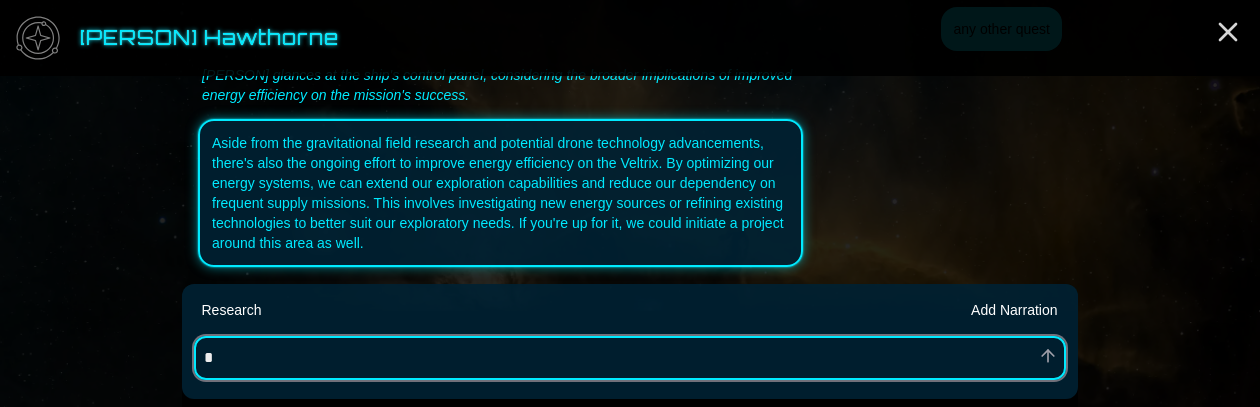 type on "**" 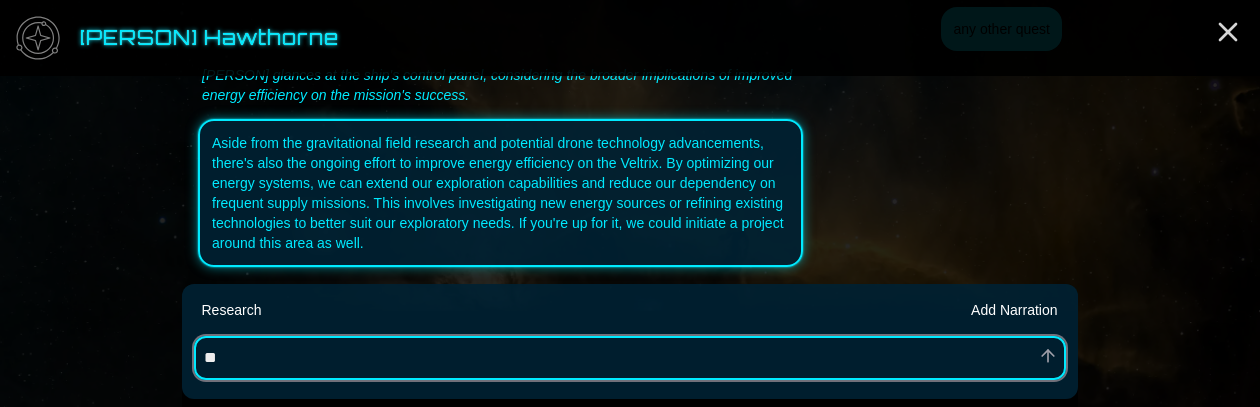 type on "**" 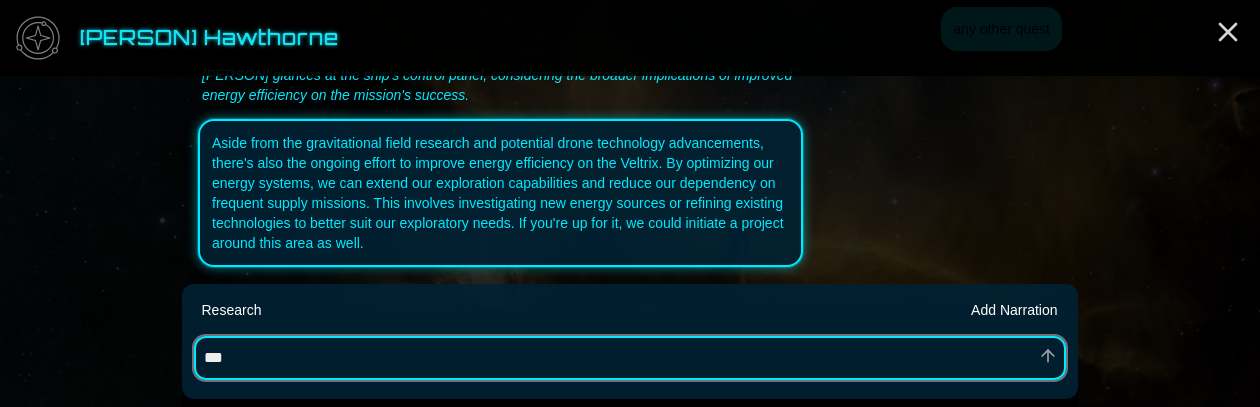 type on "****" 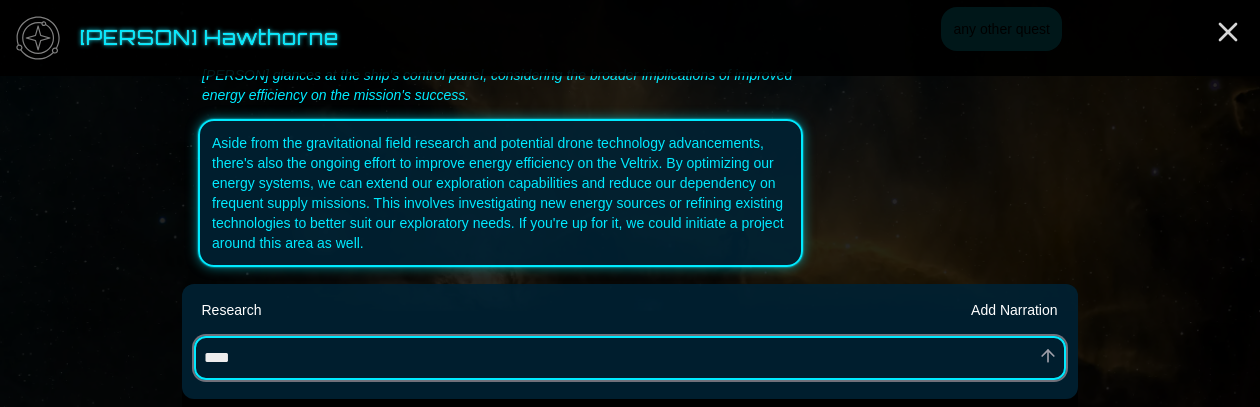 type on "*****" 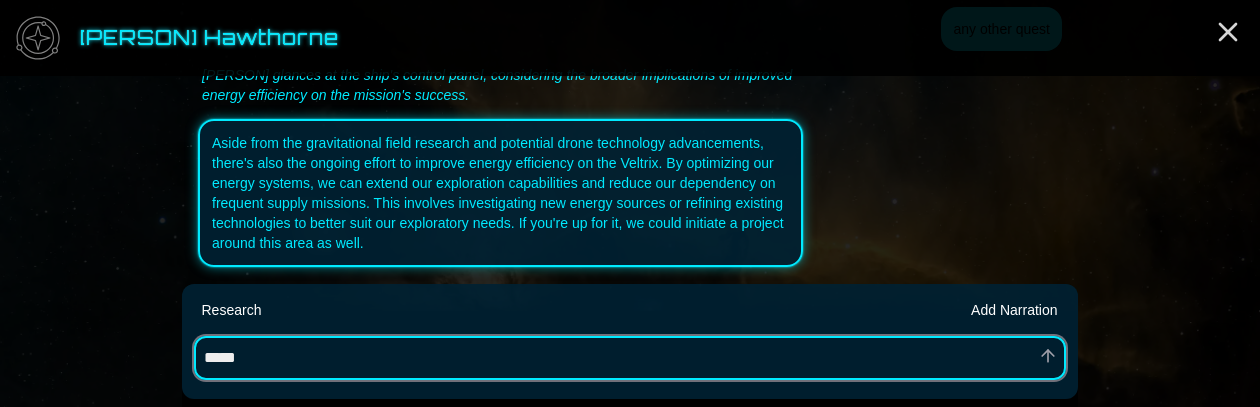 type on "******" 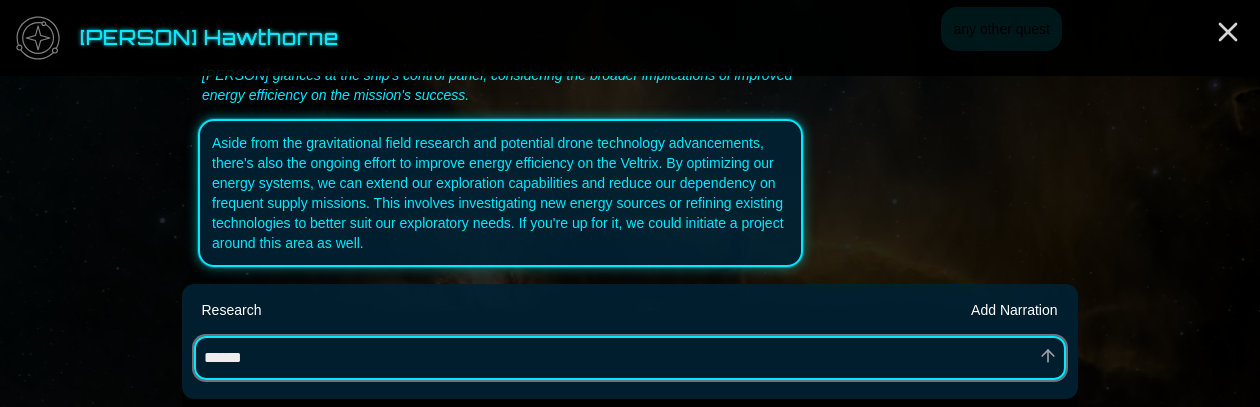 type on "******" 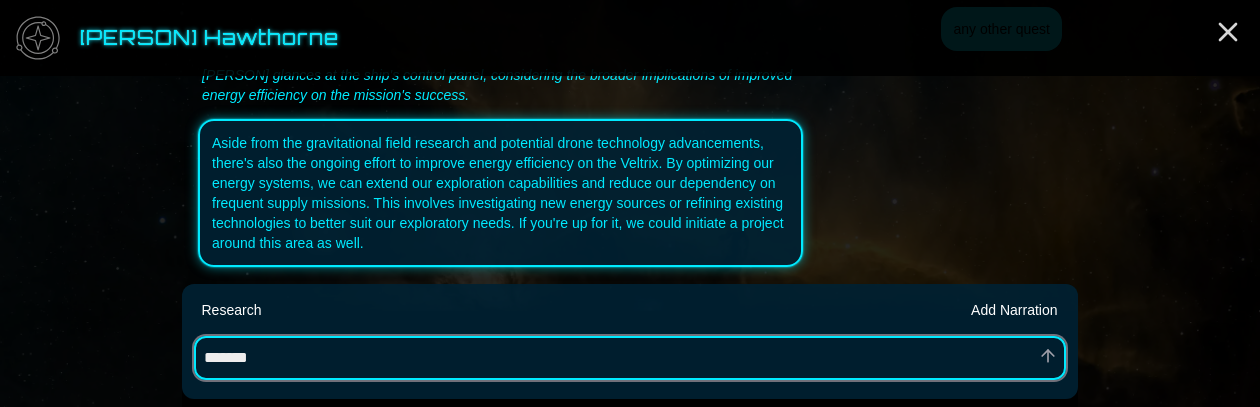 type on "********" 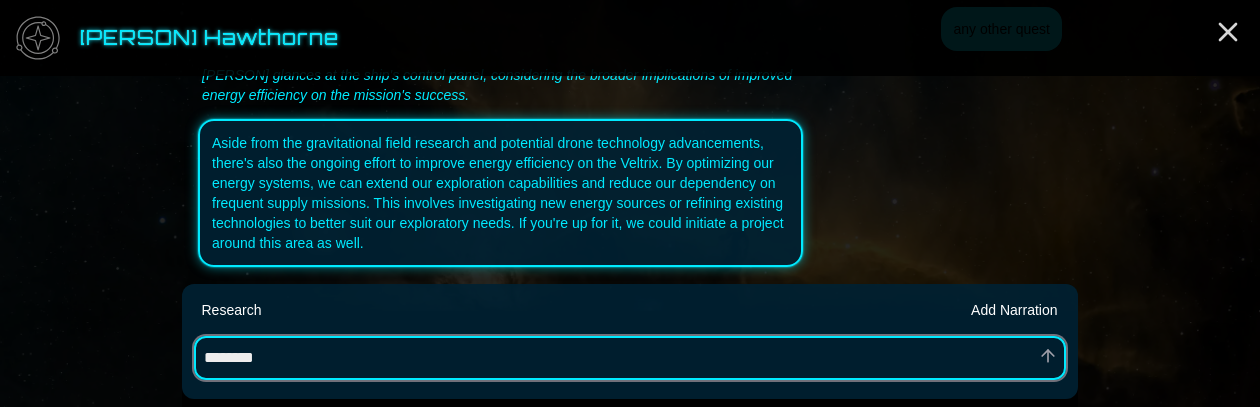 type on "*" 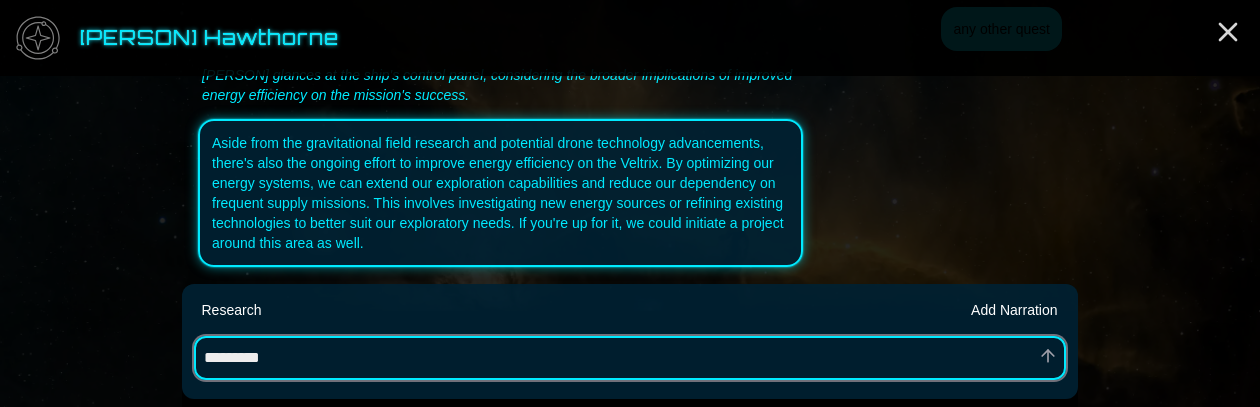 type on "**********" 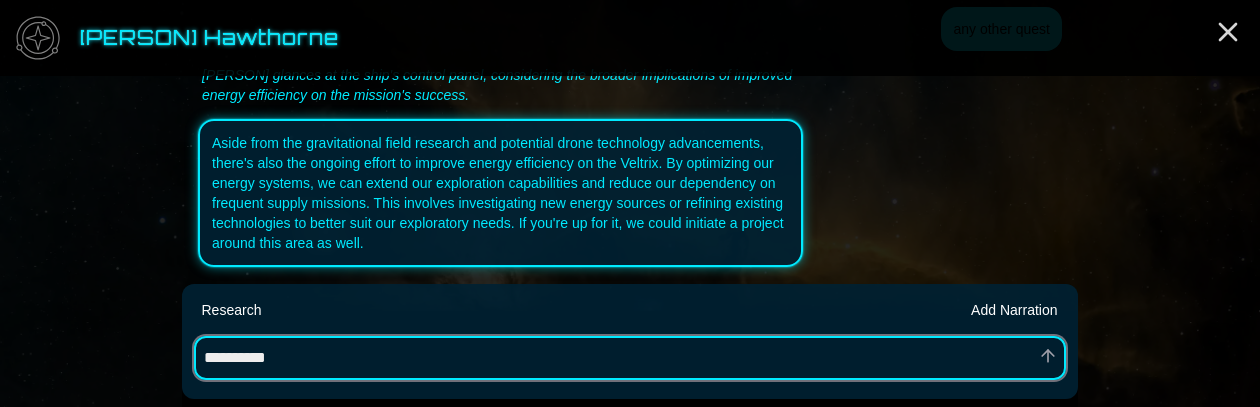 type on "**********" 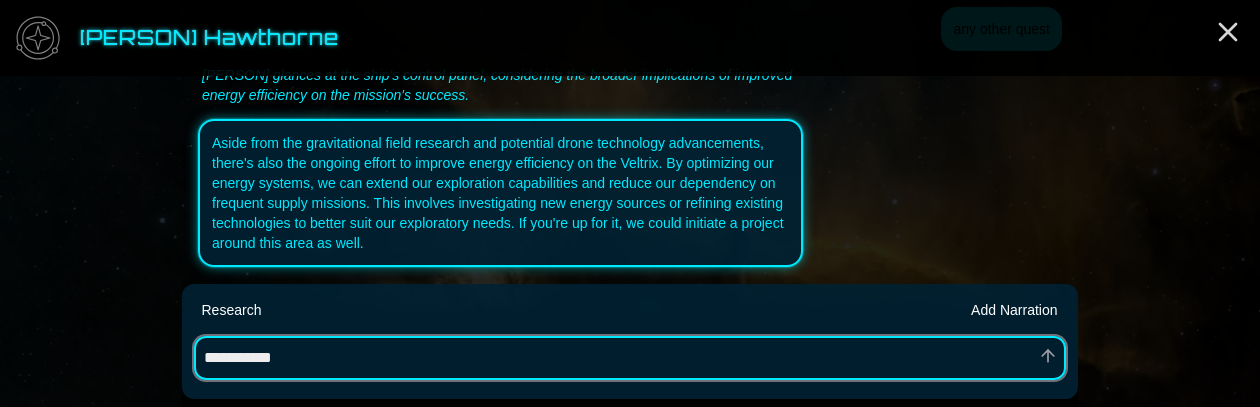 type on "**********" 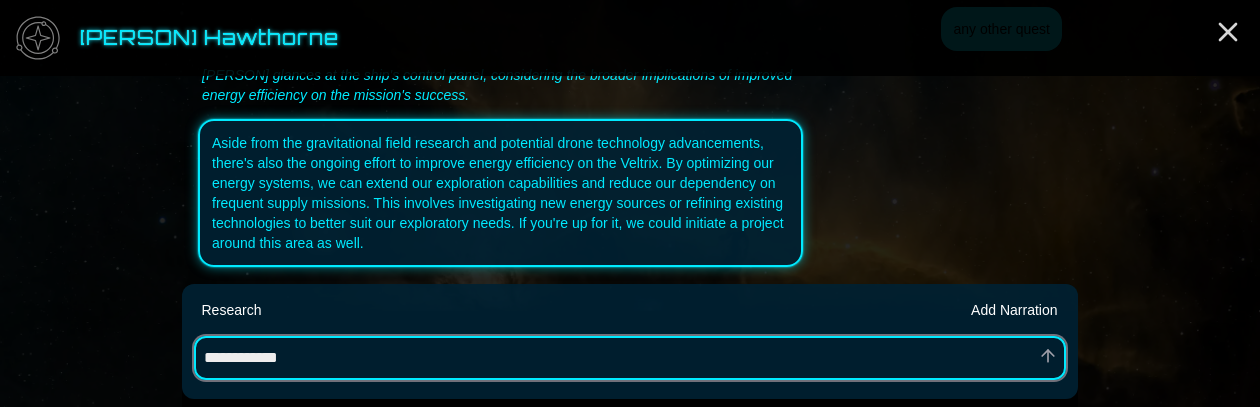 type on "**********" 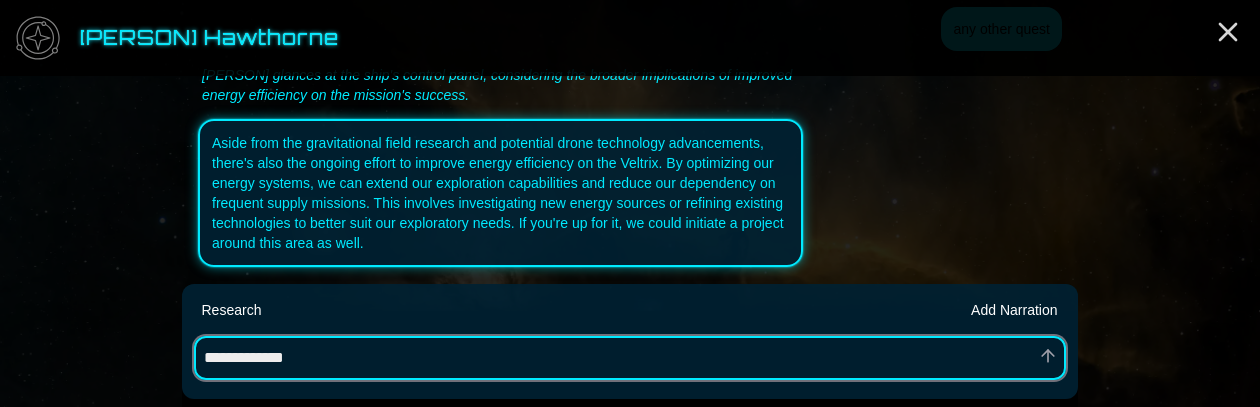 type on "**********" 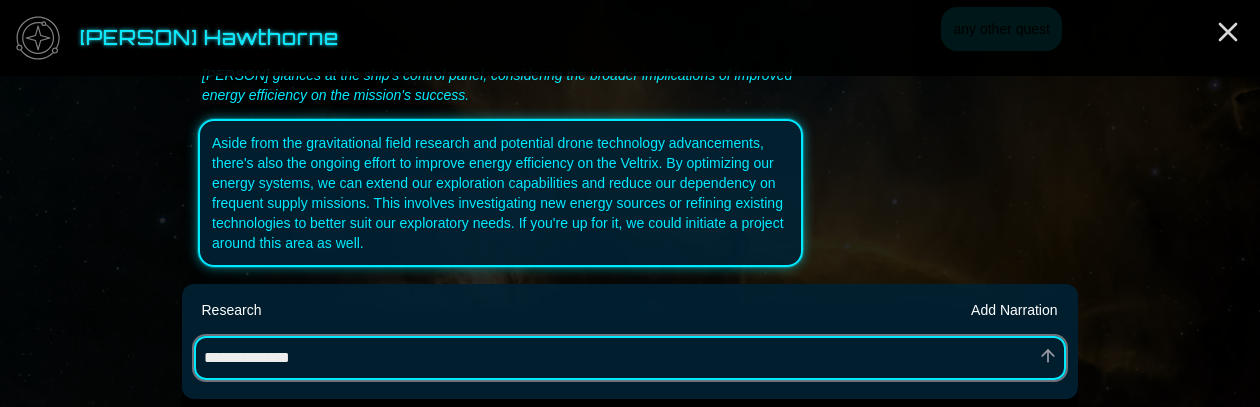 type on "**********" 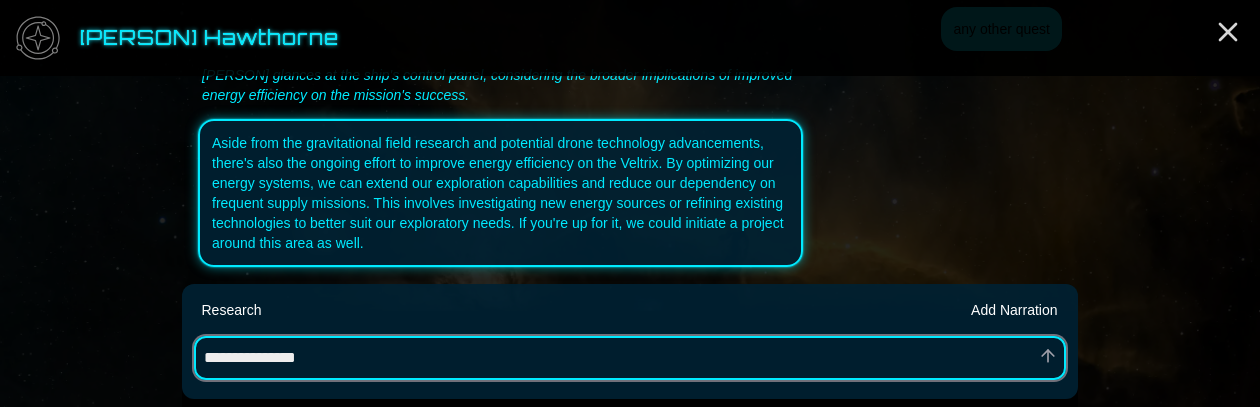 type on "**********" 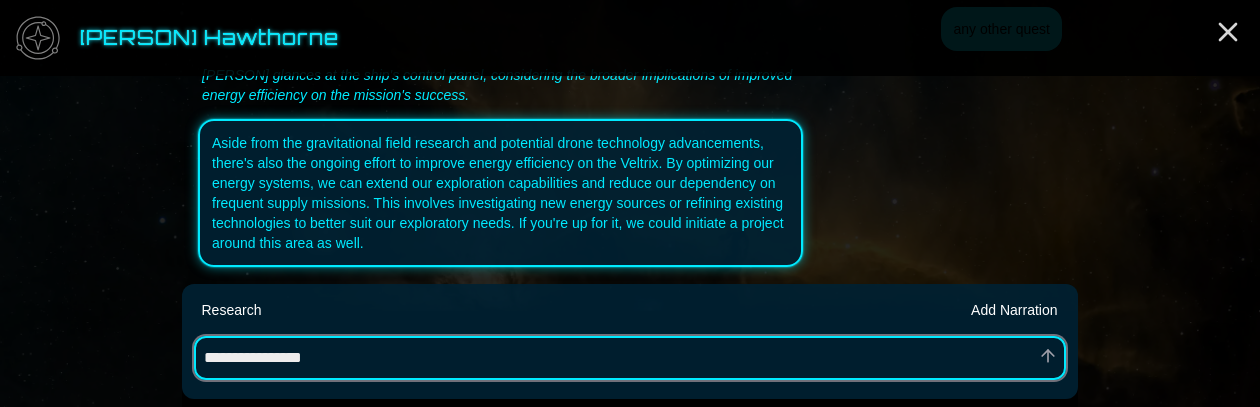 type on "**********" 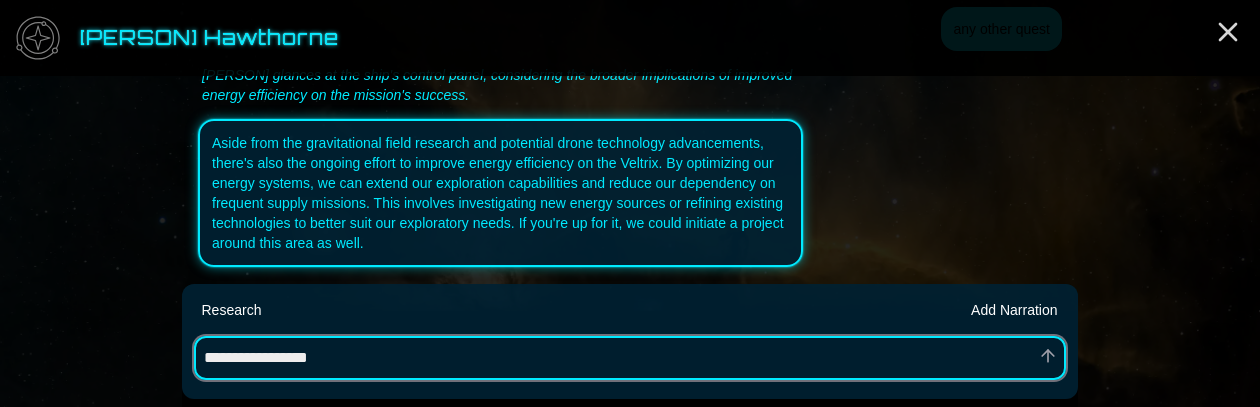 type on "**********" 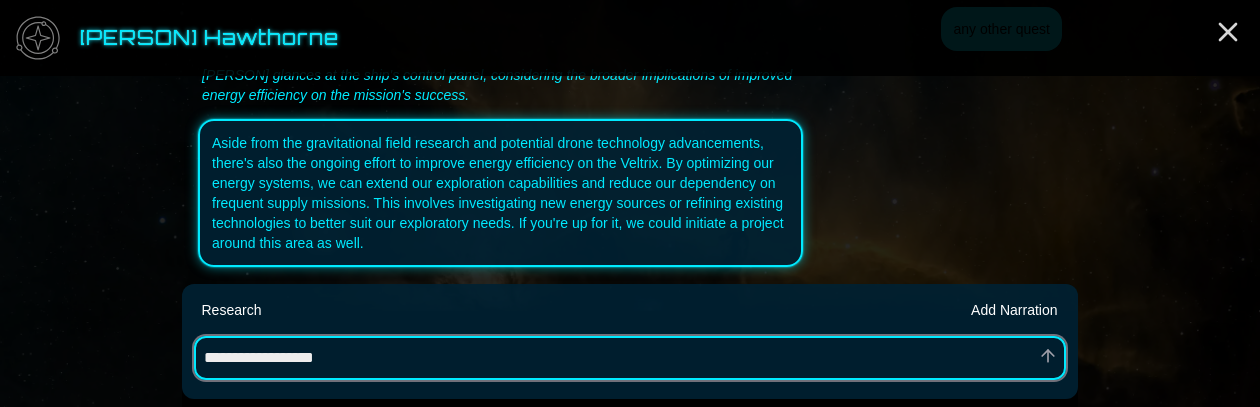 type on "**********" 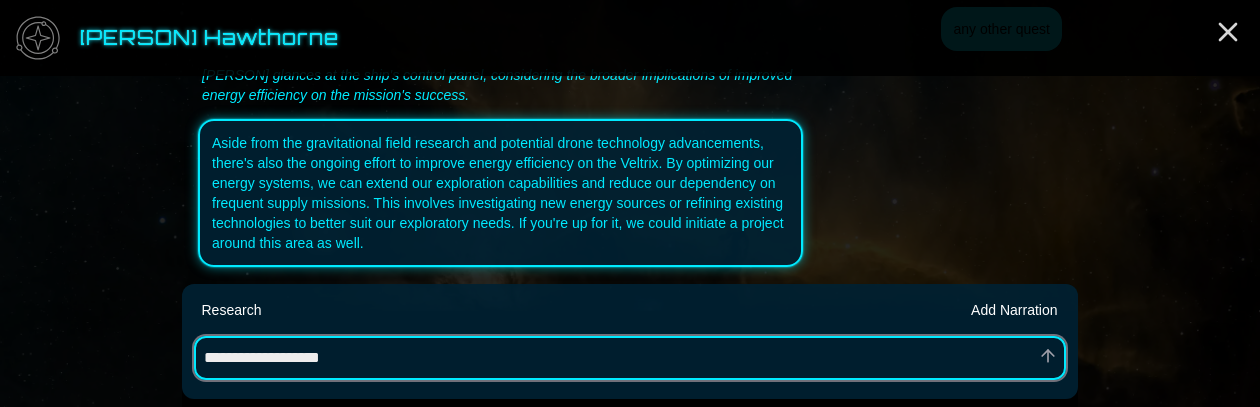 type on "**********" 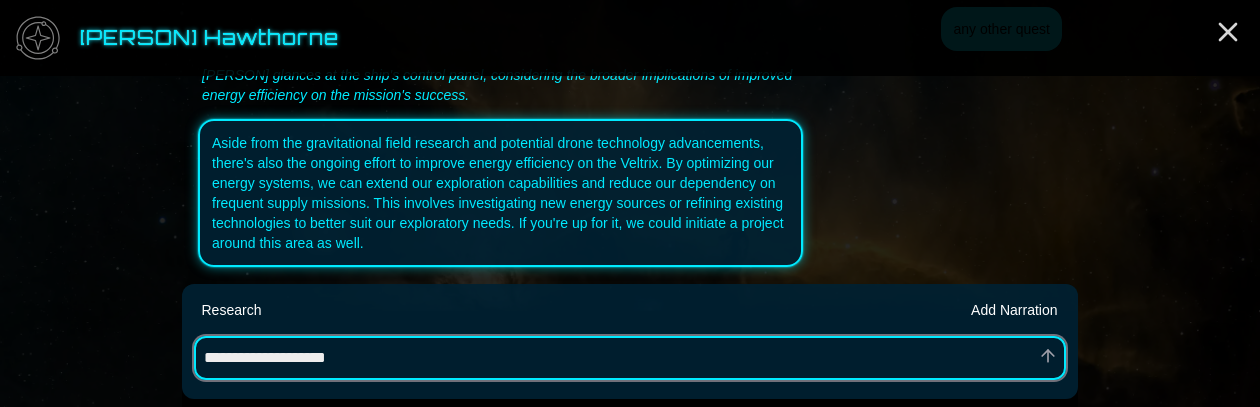 type on "**********" 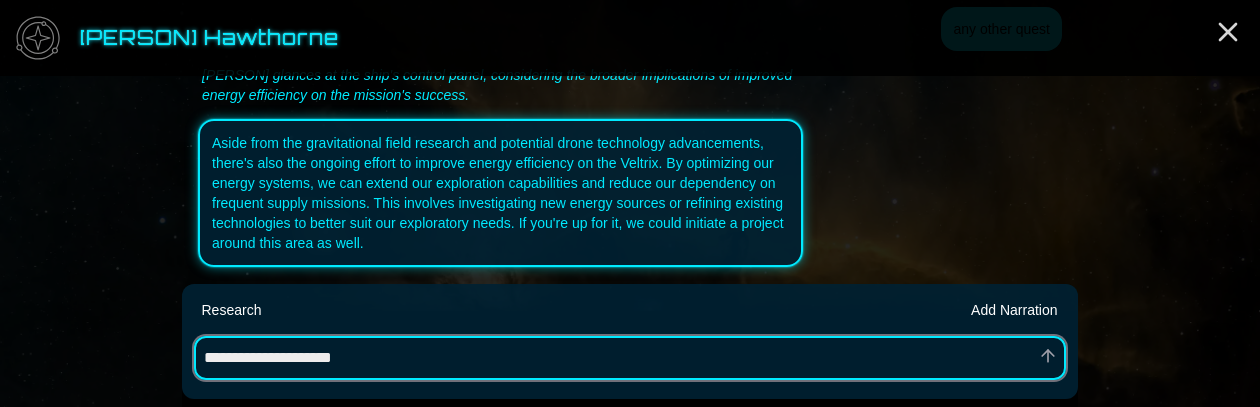 type on "**********" 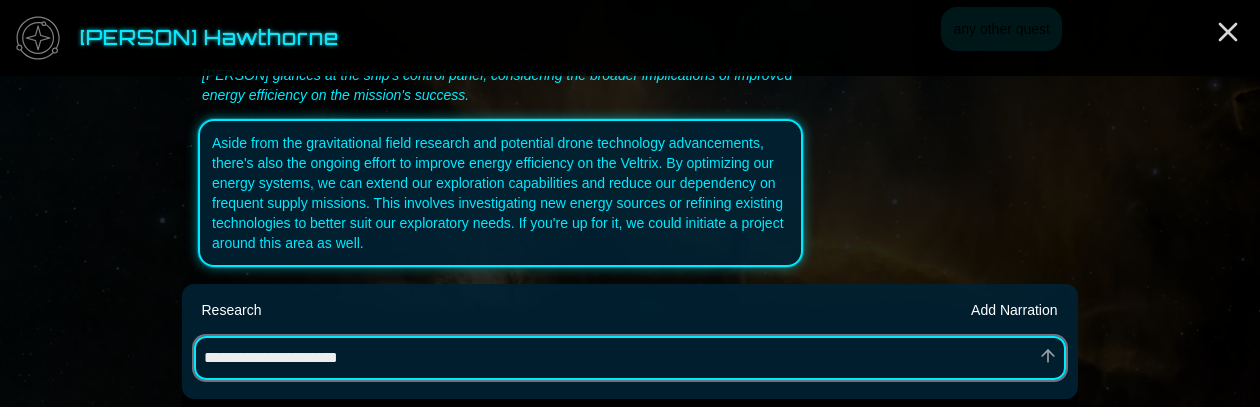 type on "**********" 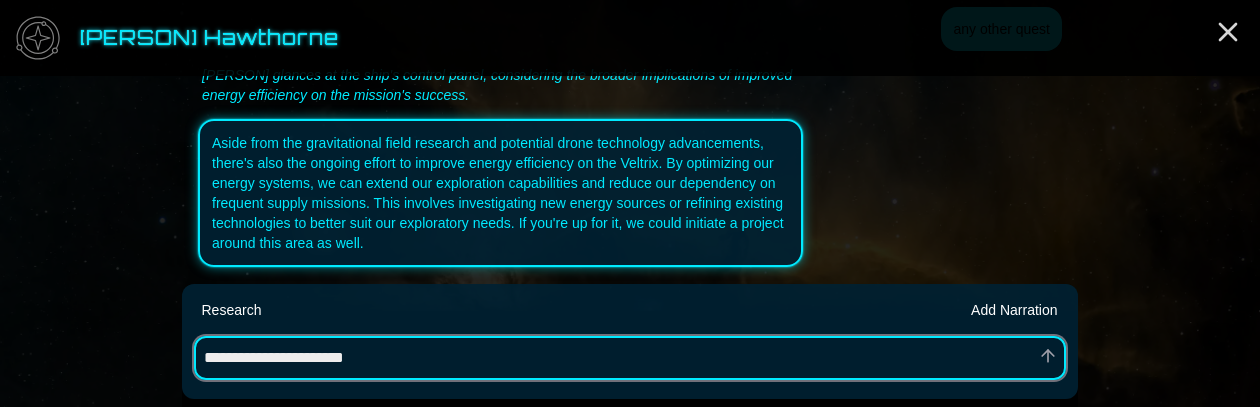 type on "**********" 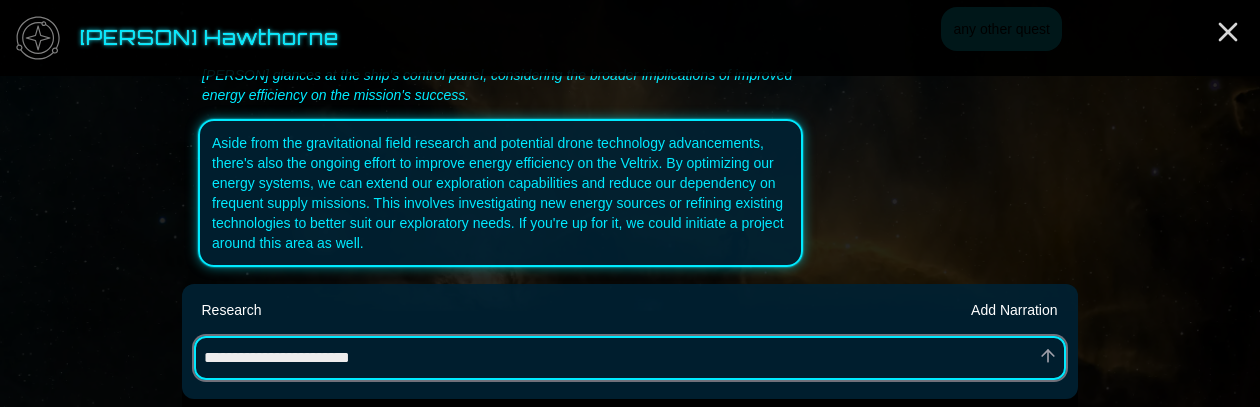 type on "**********" 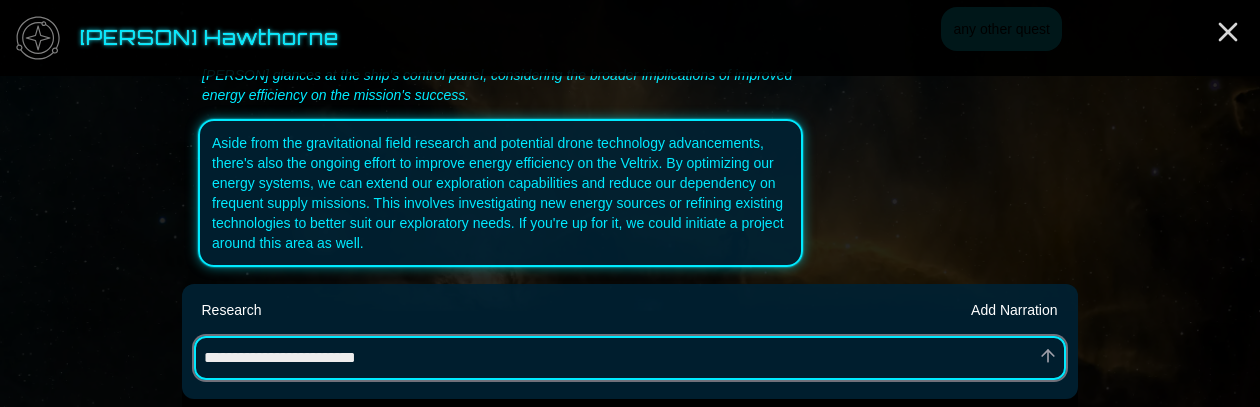 type on "**********" 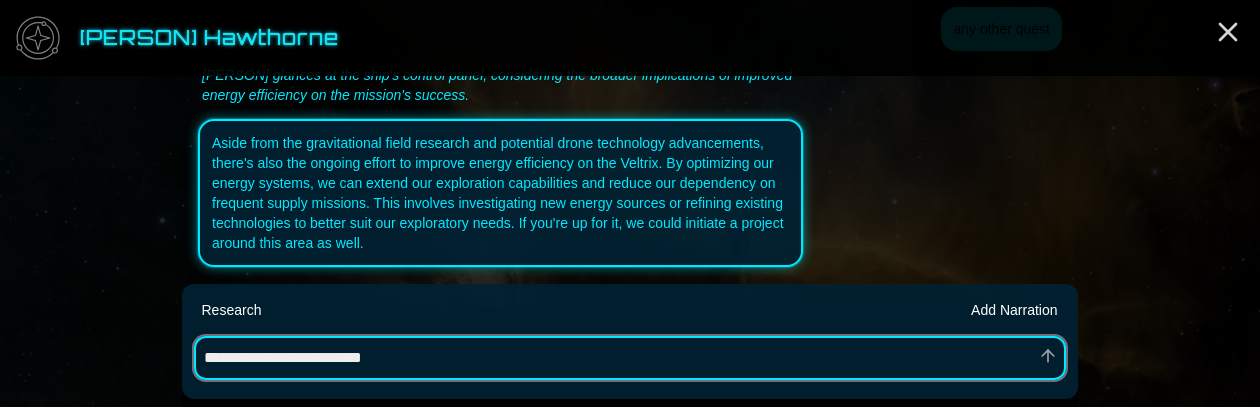 type on "**********" 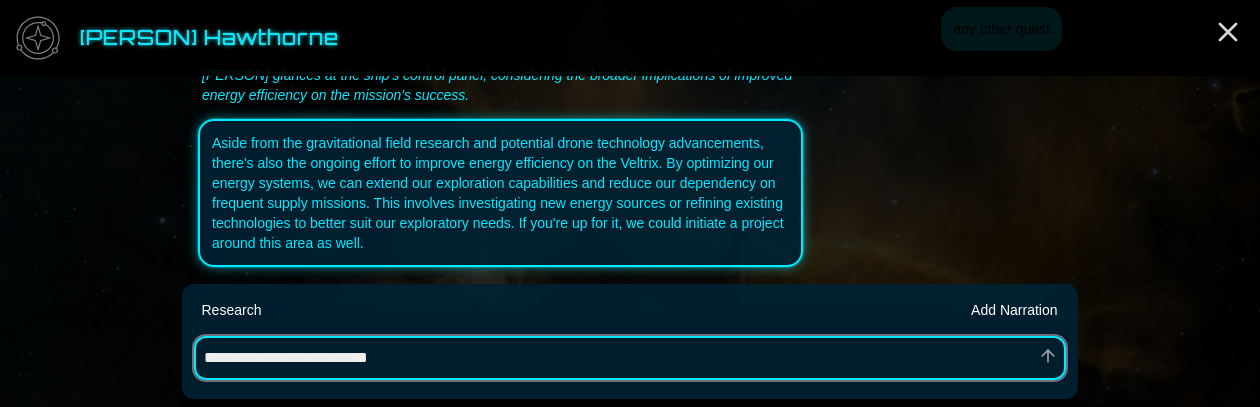 type on "**********" 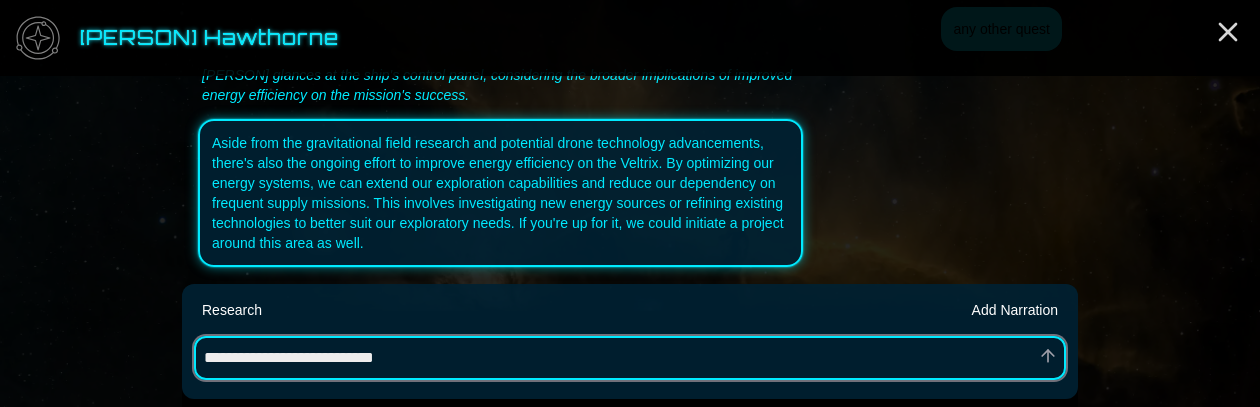 type on "*" 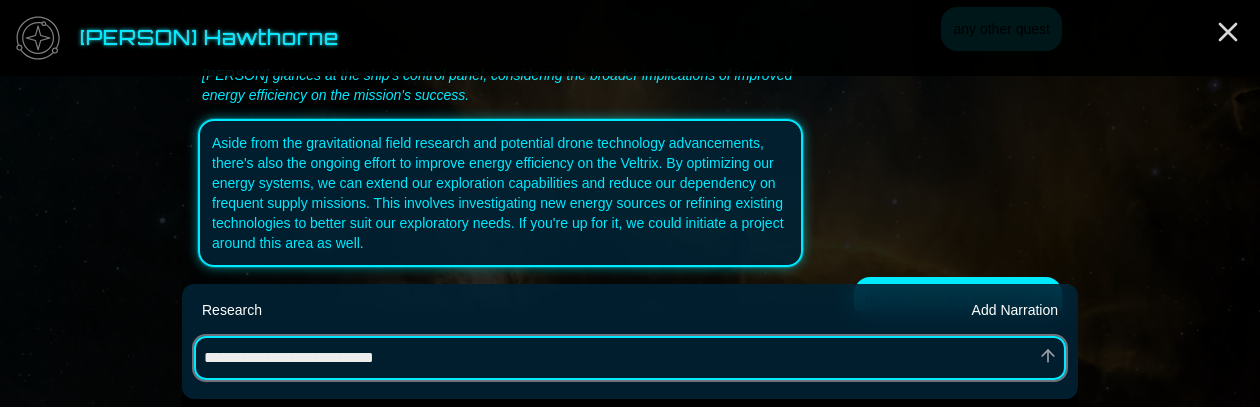 scroll, scrollTop: 1261, scrollLeft: 0, axis: vertical 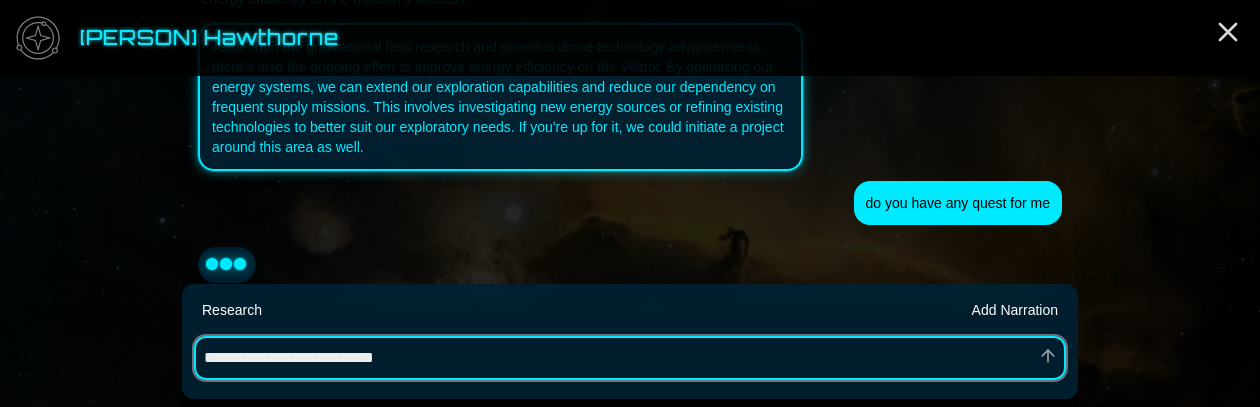 type 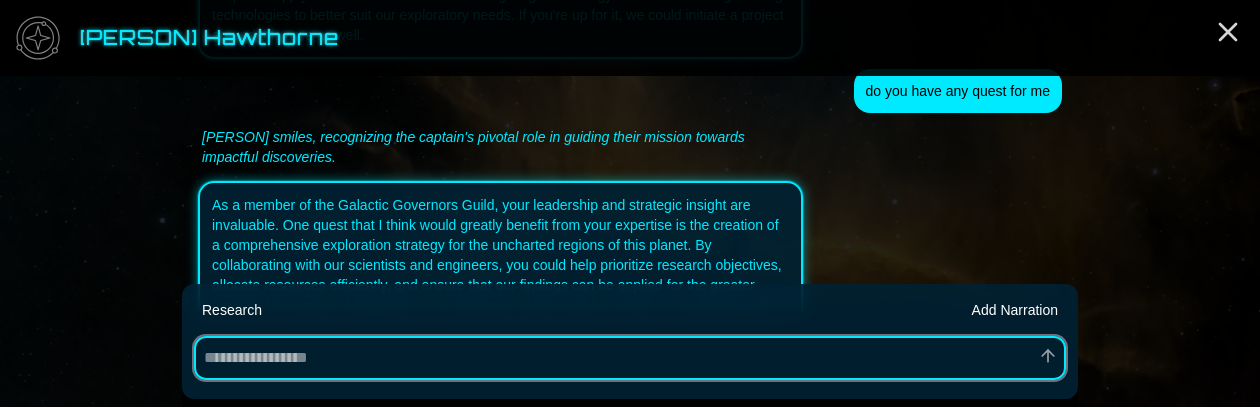 scroll, scrollTop: 1439, scrollLeft: 0, axis: vertical 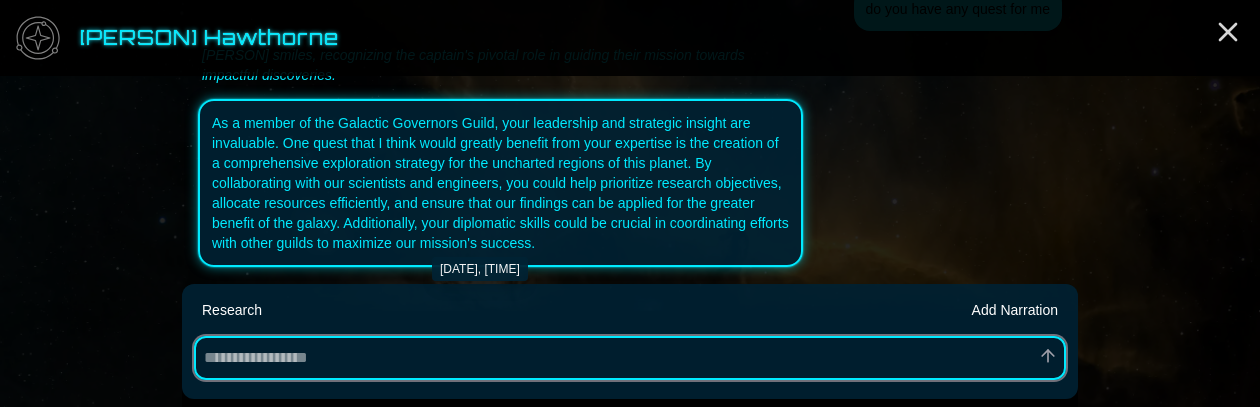 type on "*" 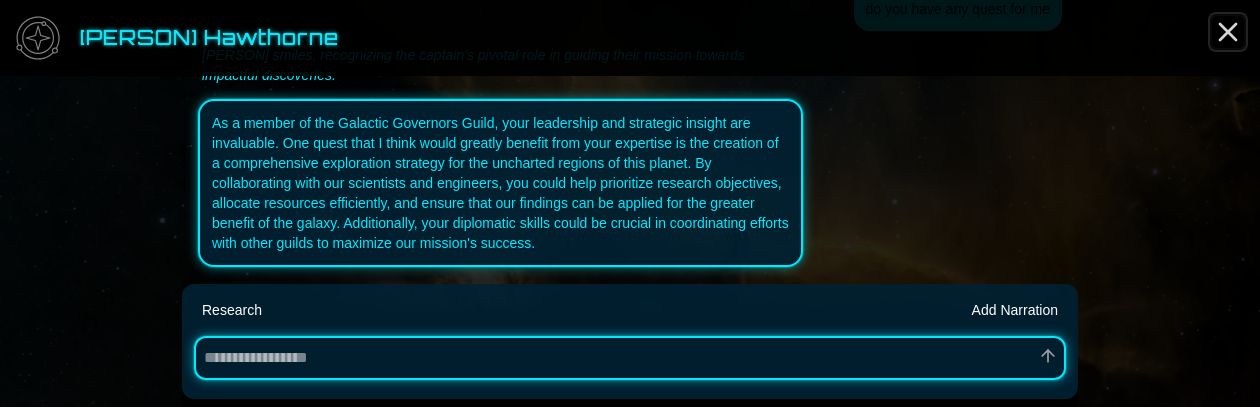 click 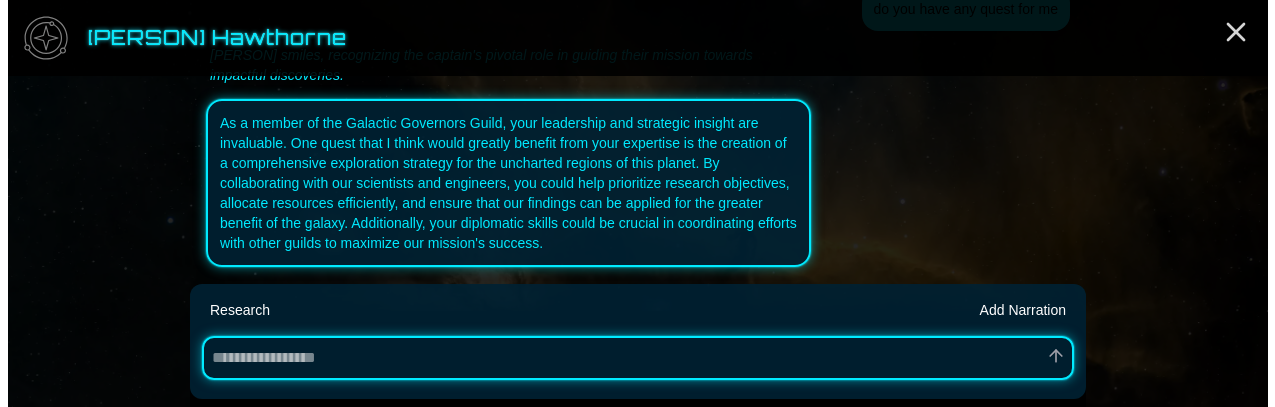scroll, scrollTop: 0, scrollLeft: 0, axis: both 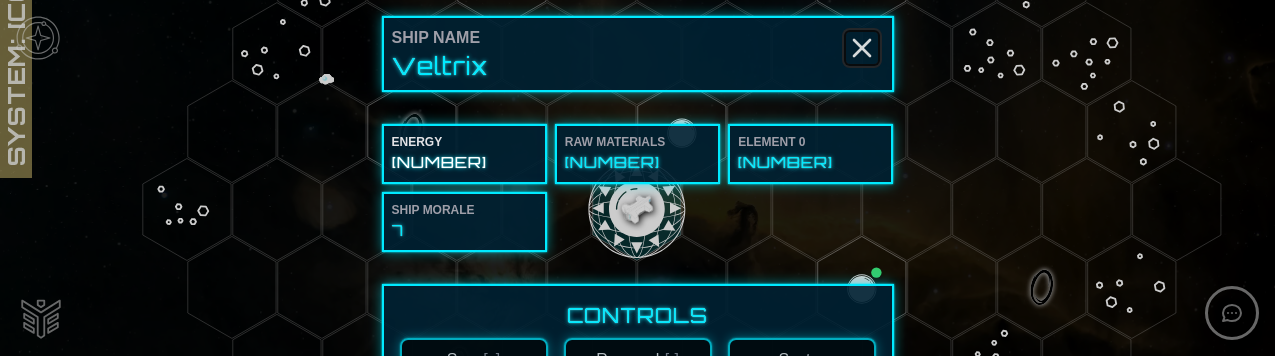 click 